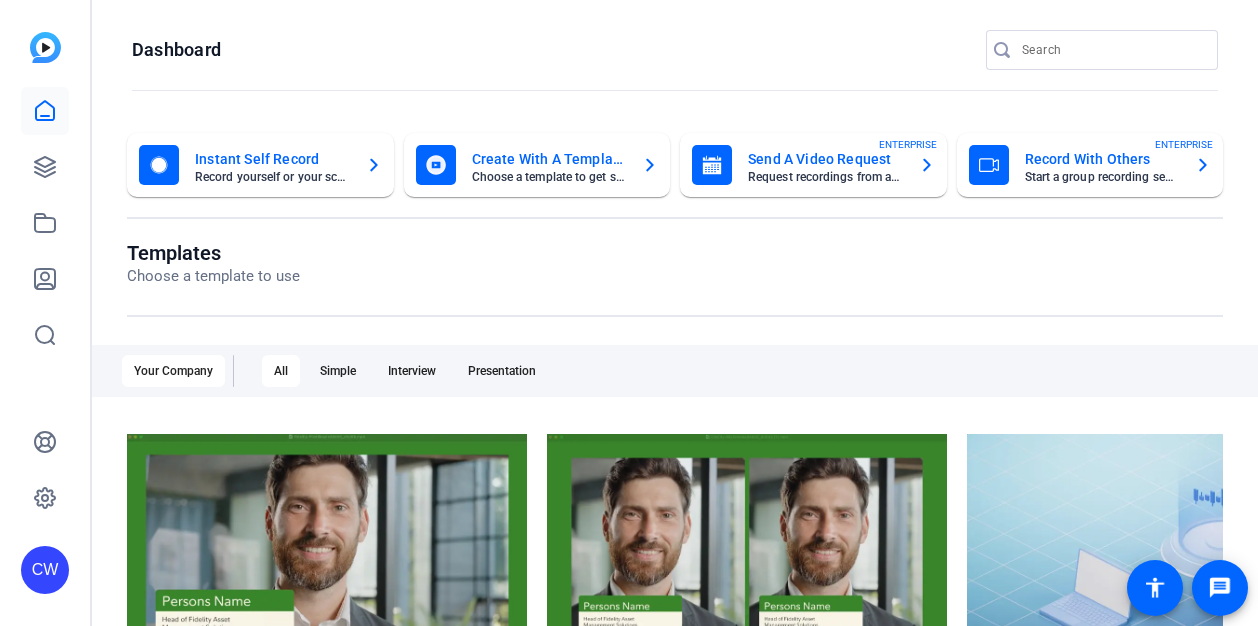 scroll, scrollTop: 0, scrollLeft: 0, axis: both 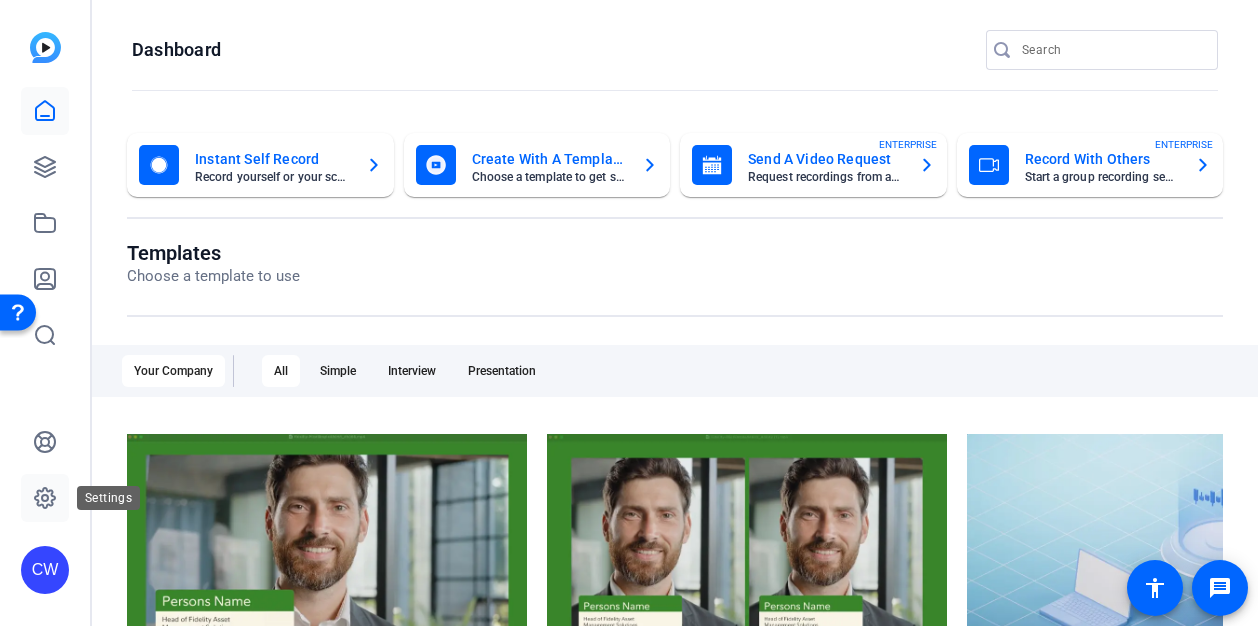 click 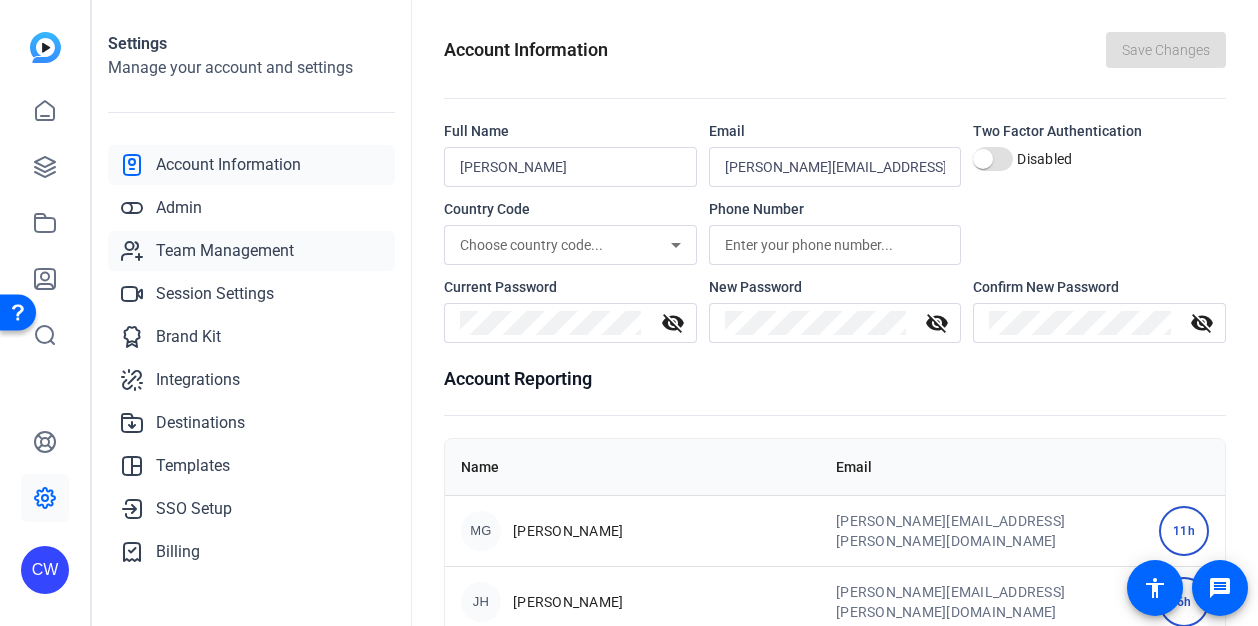 click on "Team Management" 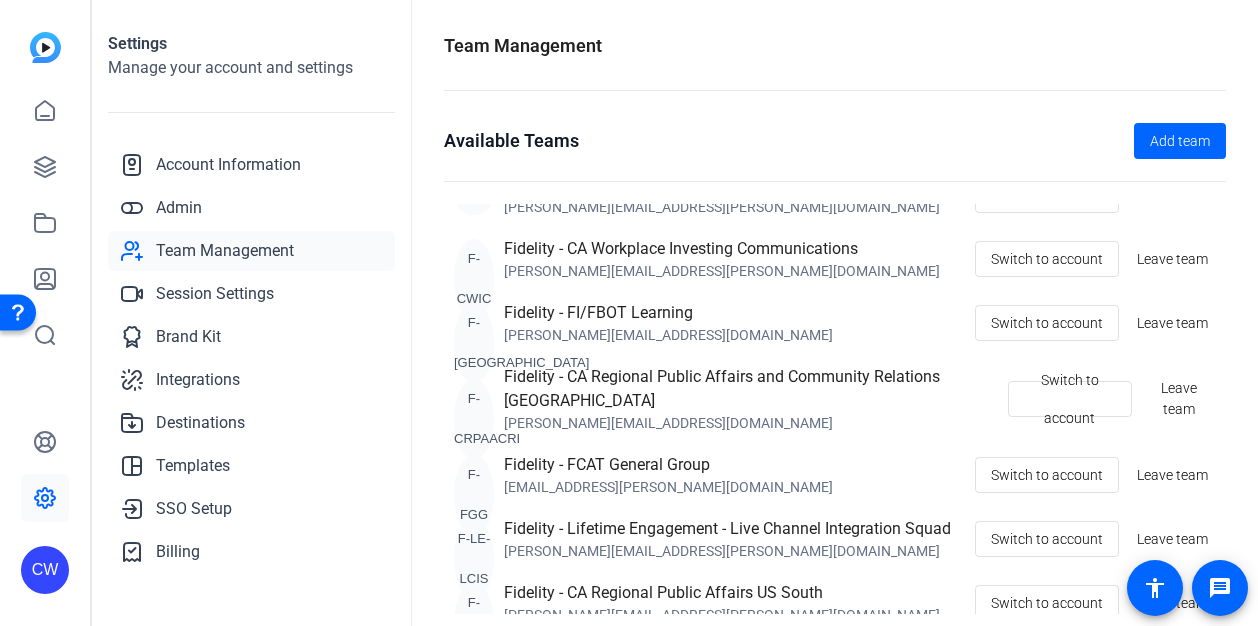 scroll, scrollTop: 1546, scrollLeft: 0, axis: vertical 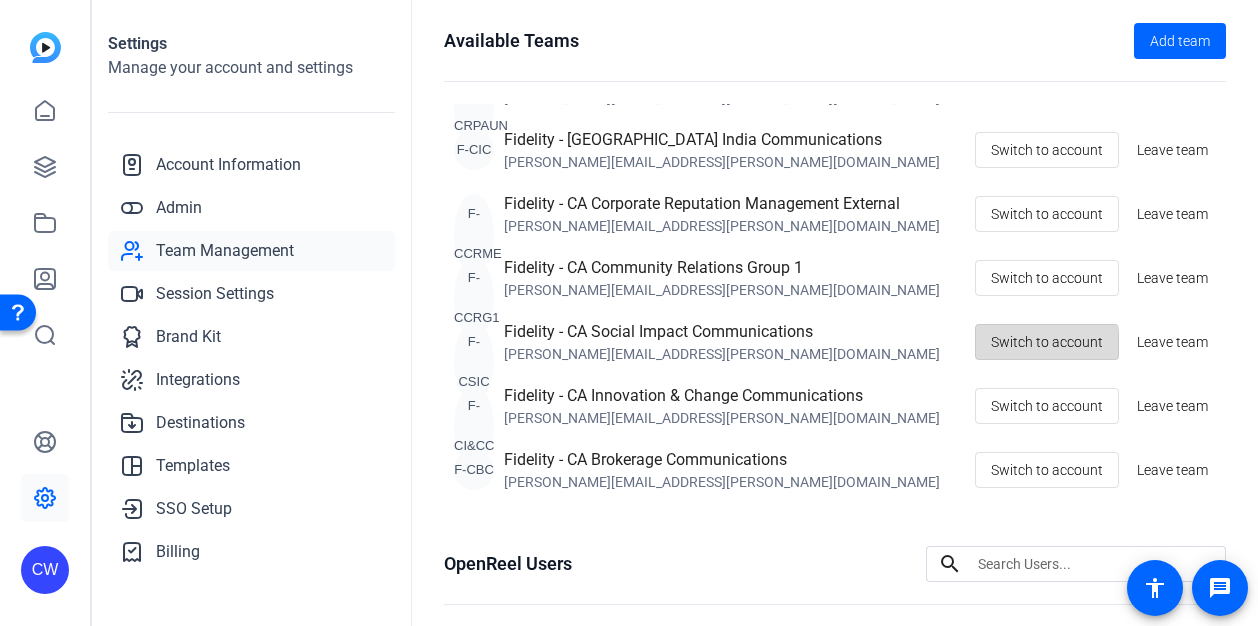 click on "Switch to account" 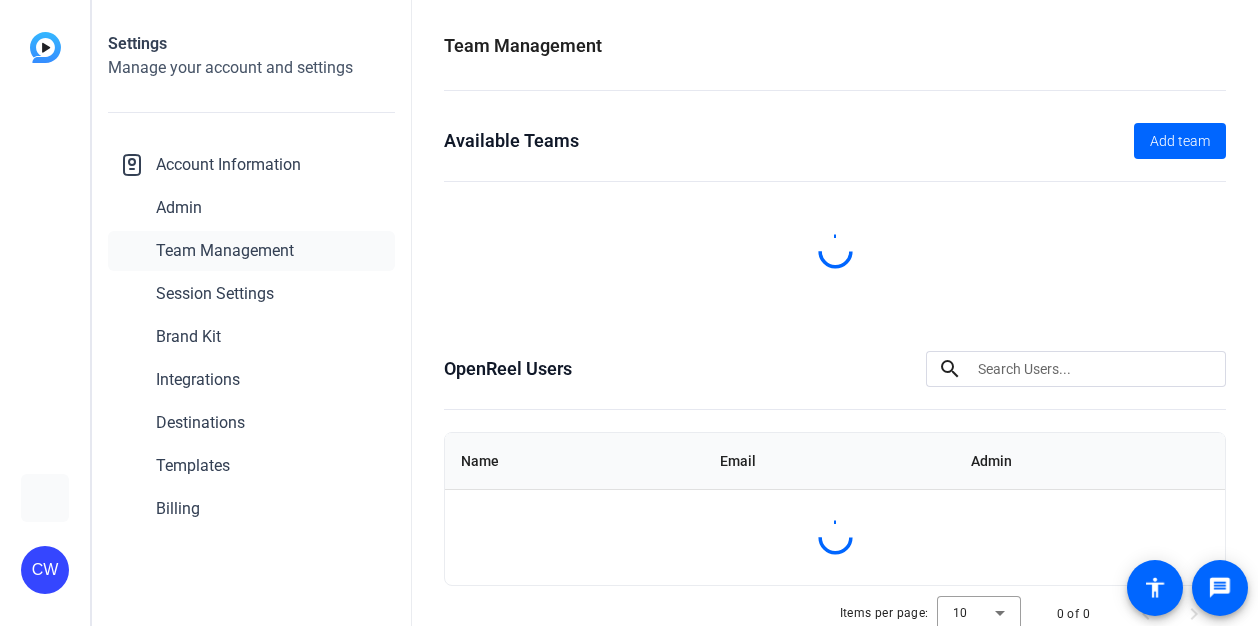 scroll, scrollTop: 0, scrollLeft: 0, axis: both 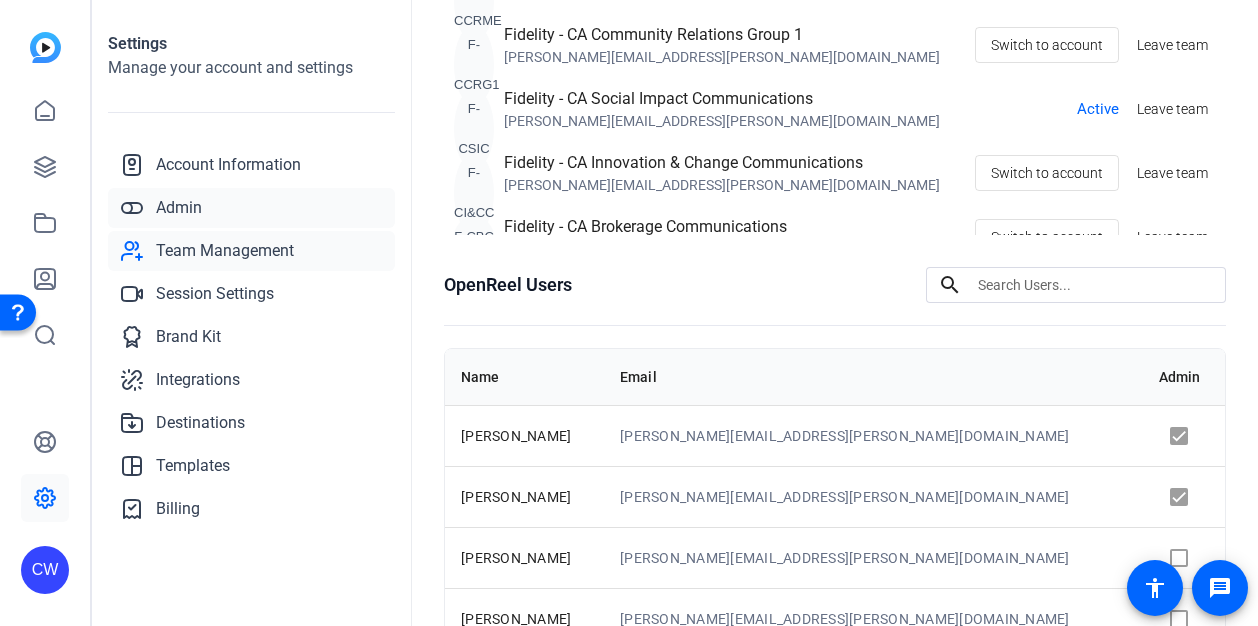 click on "Admin" 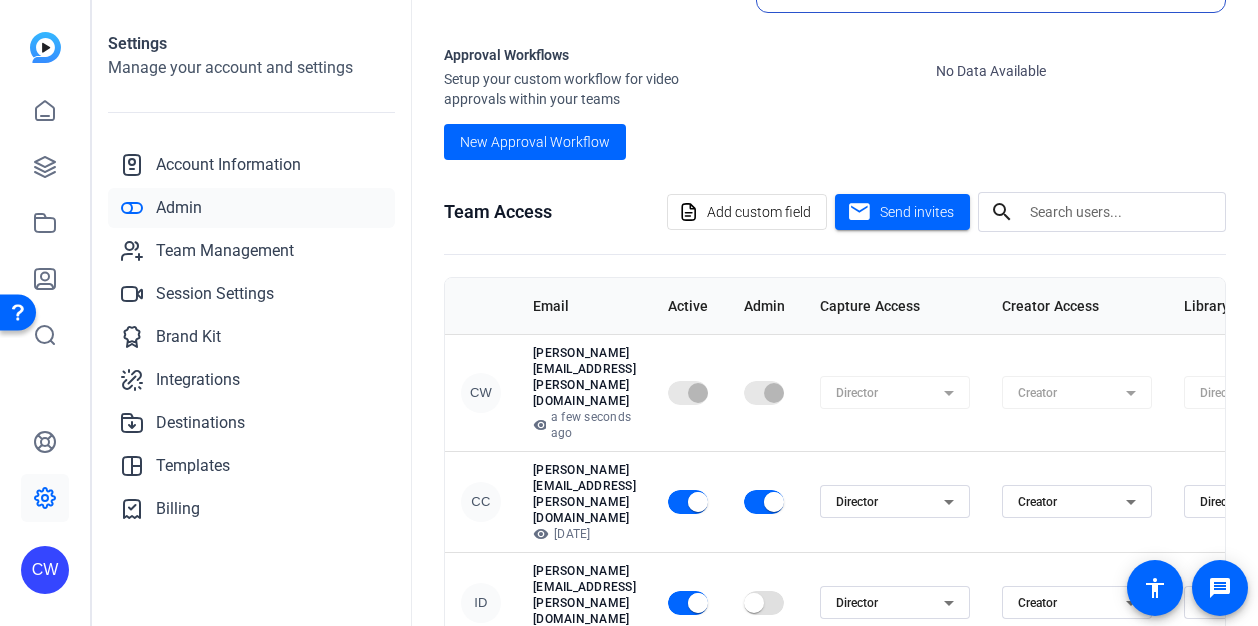 scroll, scrollTop: 479, scrollLeft: 0, axis: vertical 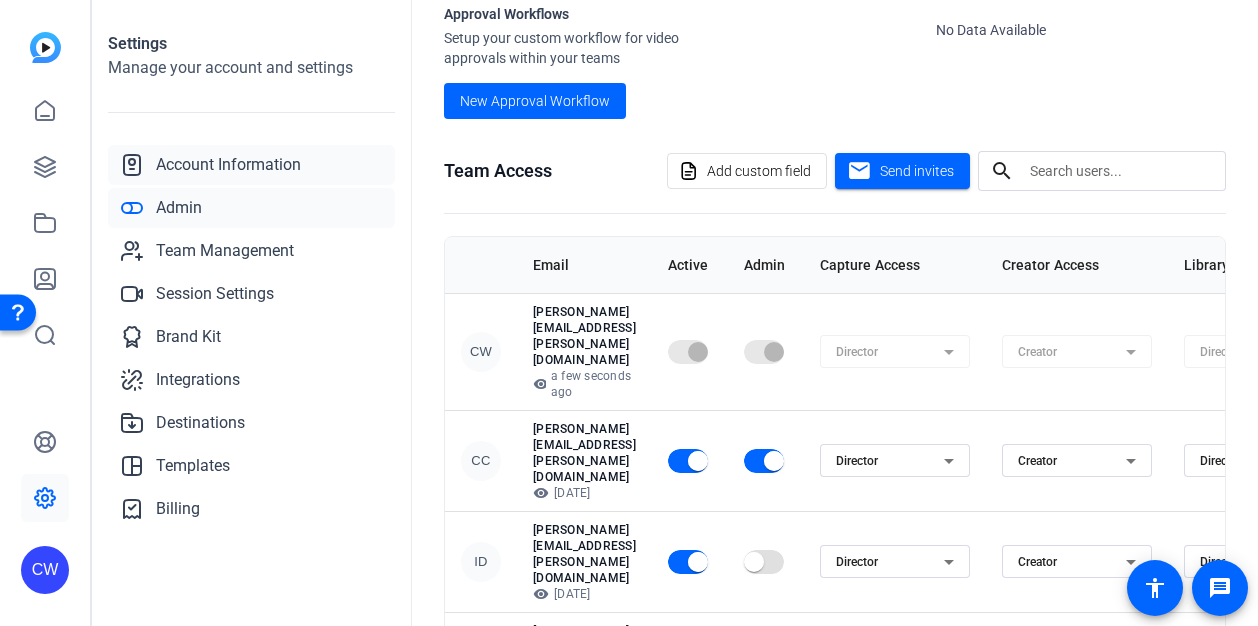 click on "Account Information" 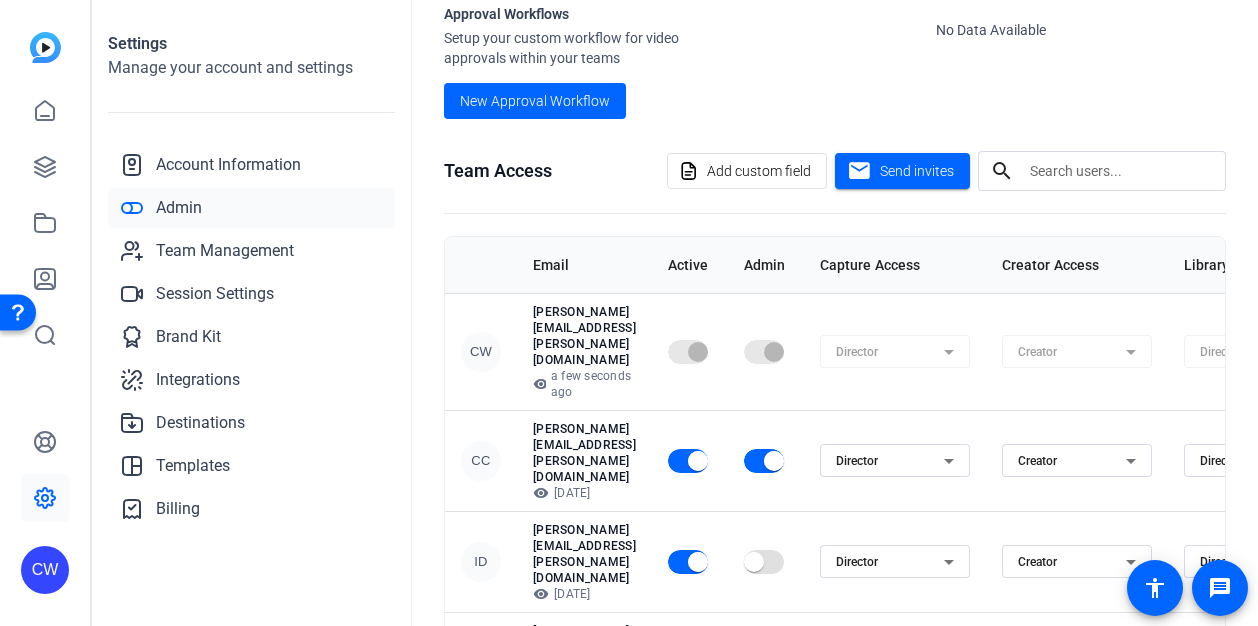 scroll, scrollTop: 0, scrollLeft: 0, axis: both 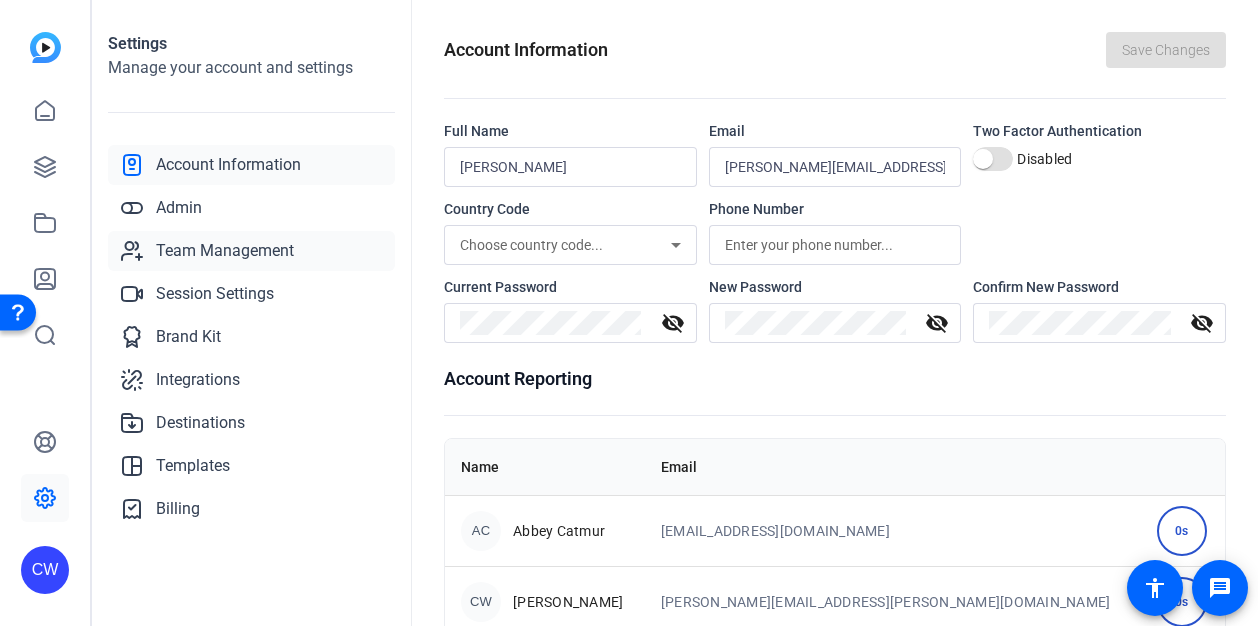 click on "Team Management" 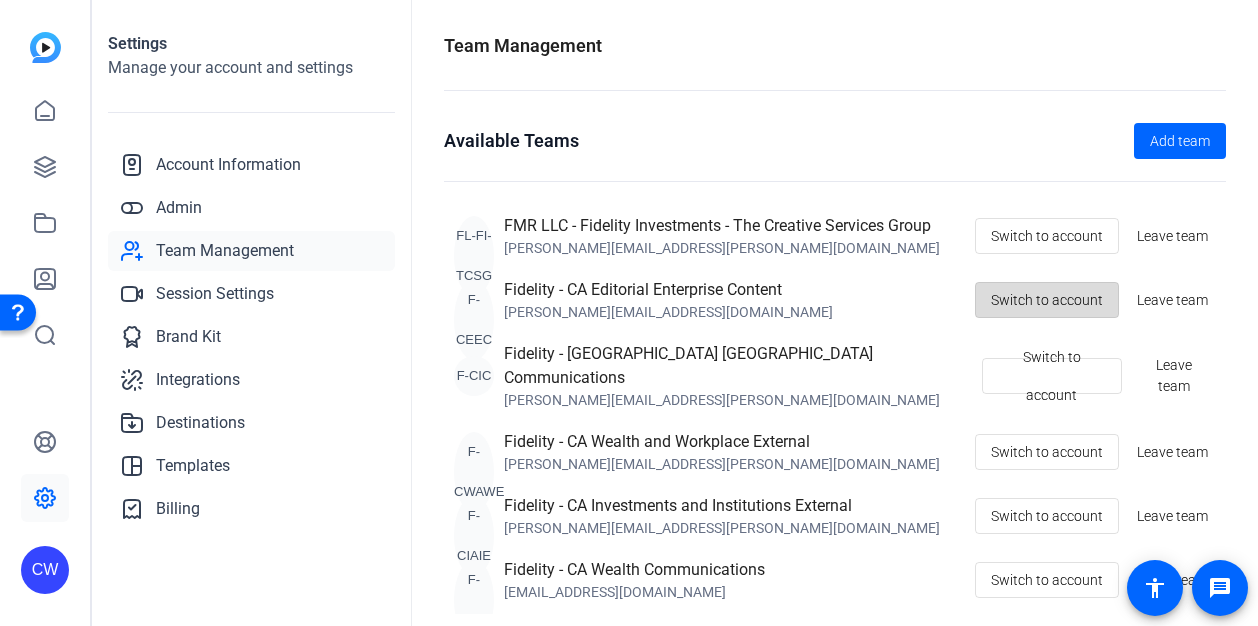click on "Switch to account" 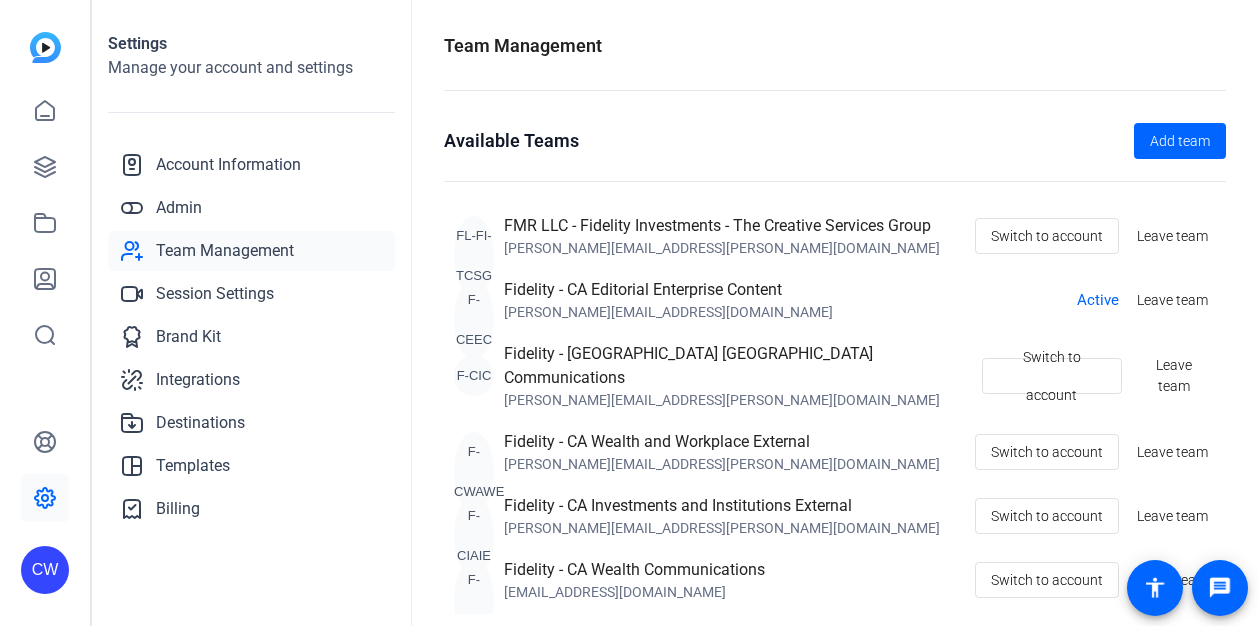 scroll, scrollTop: 0, scrollLeft: 0, axis: both 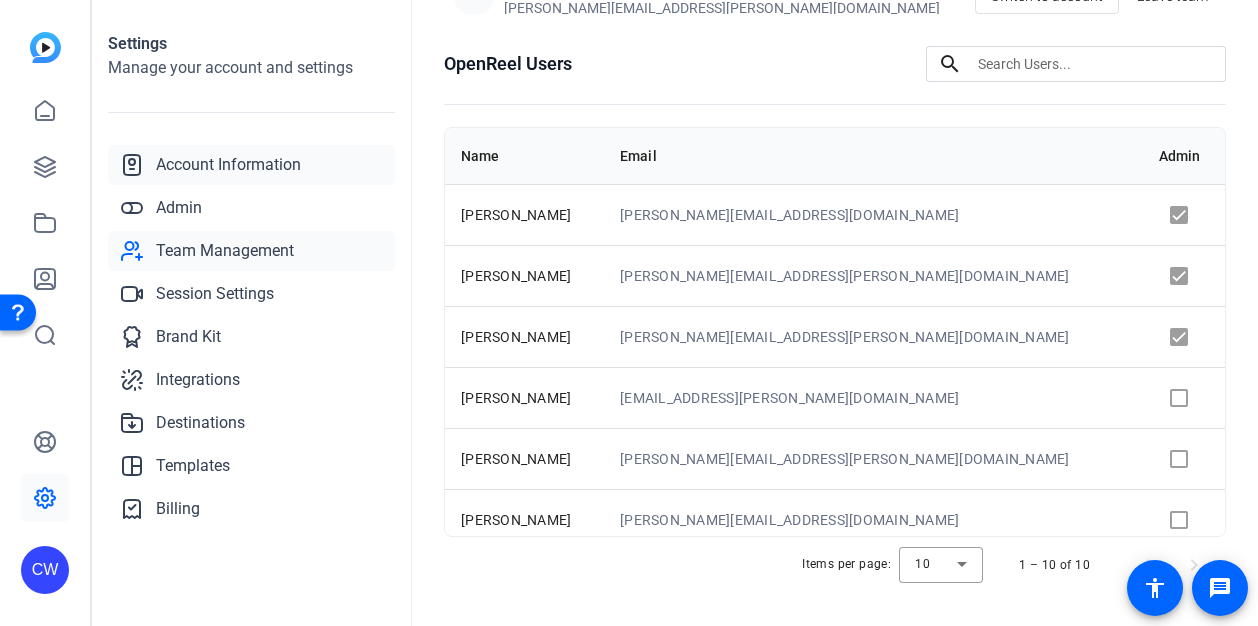click on "Account Information" 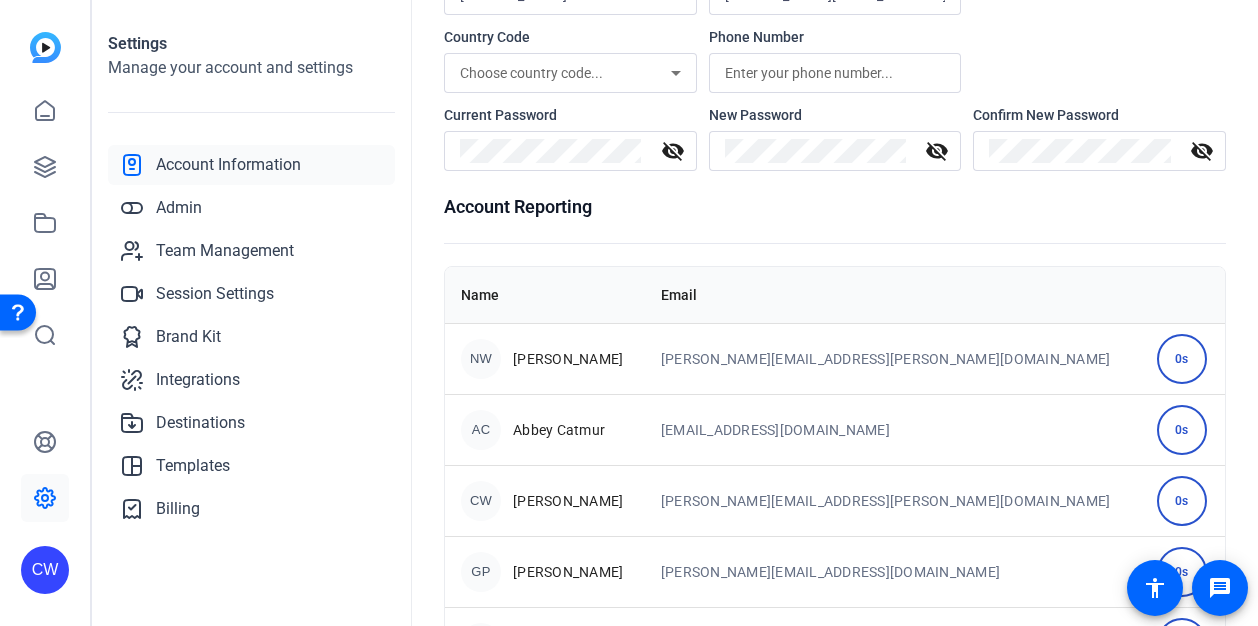 scroll, scrollTop: 200, scrollLeft: 0, axis: vertical 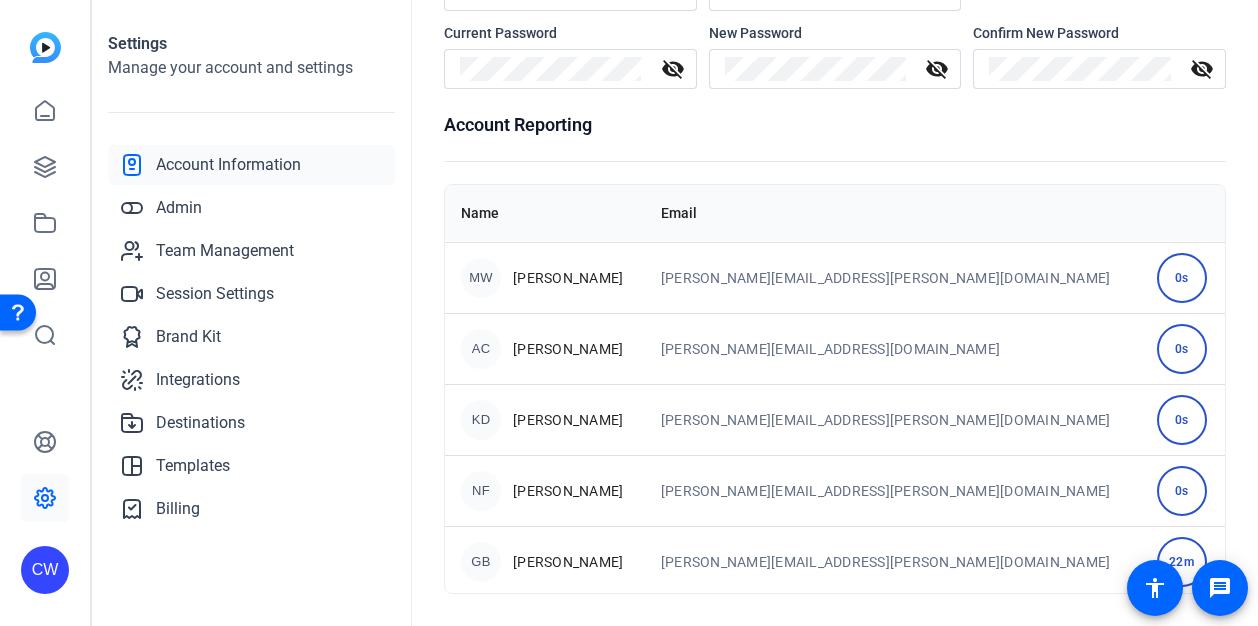 click on "Greg Bannon" 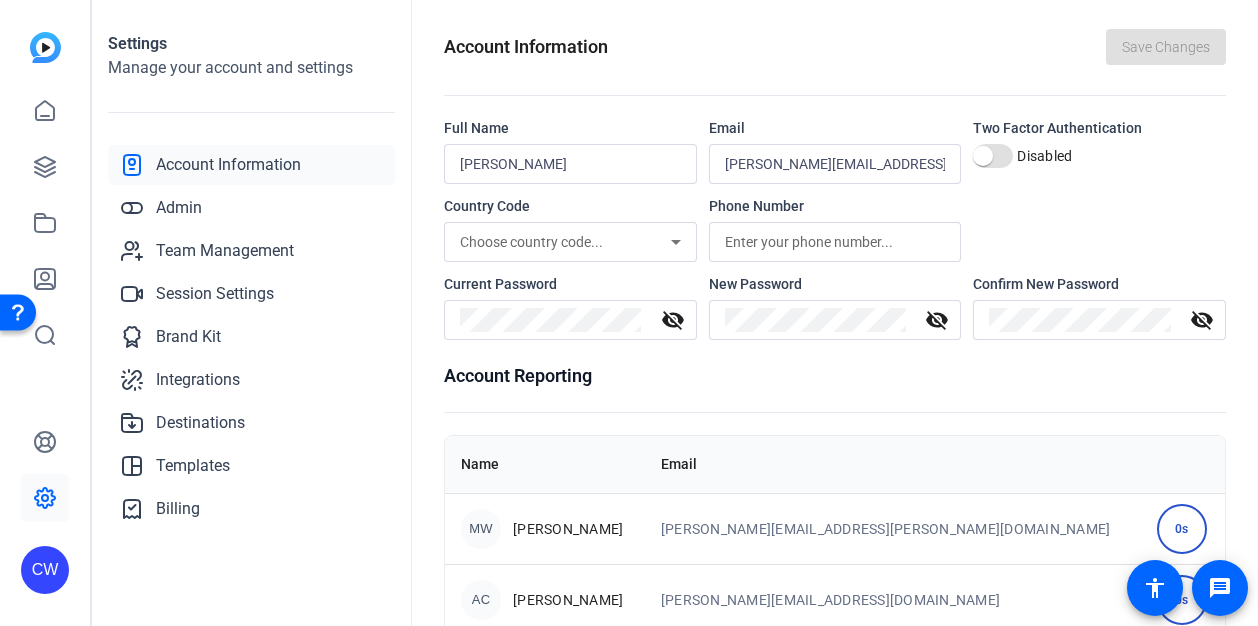 scroll, scrollTop: 0, scrollLeft: 0, axis: both 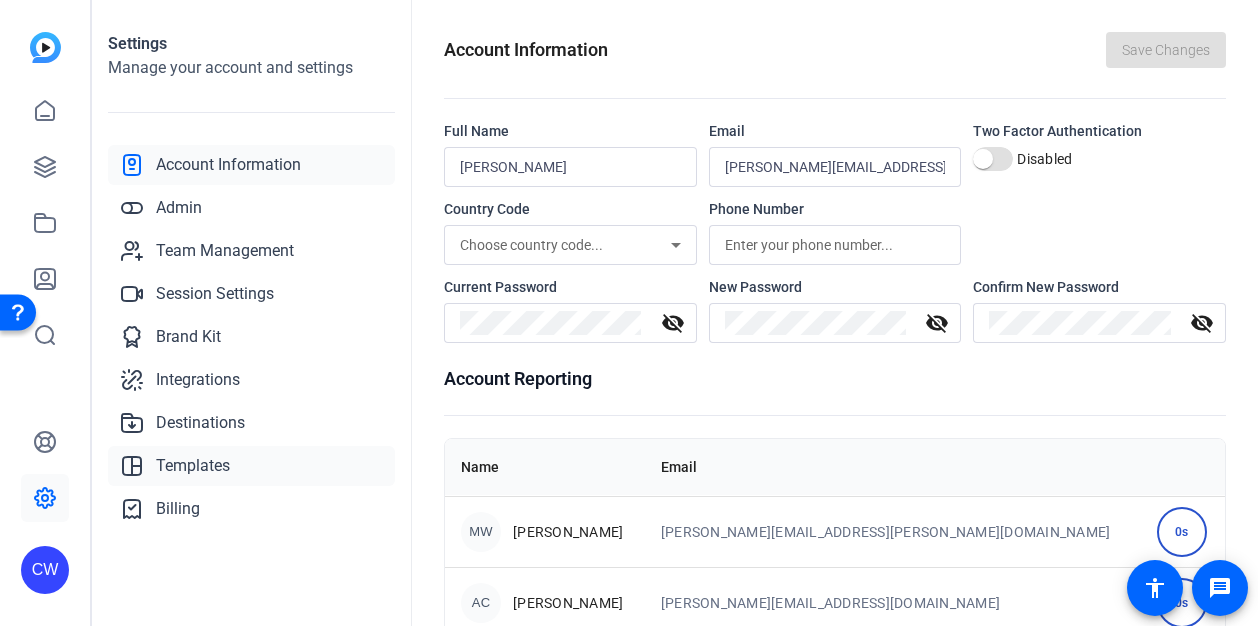 click on "Templates" 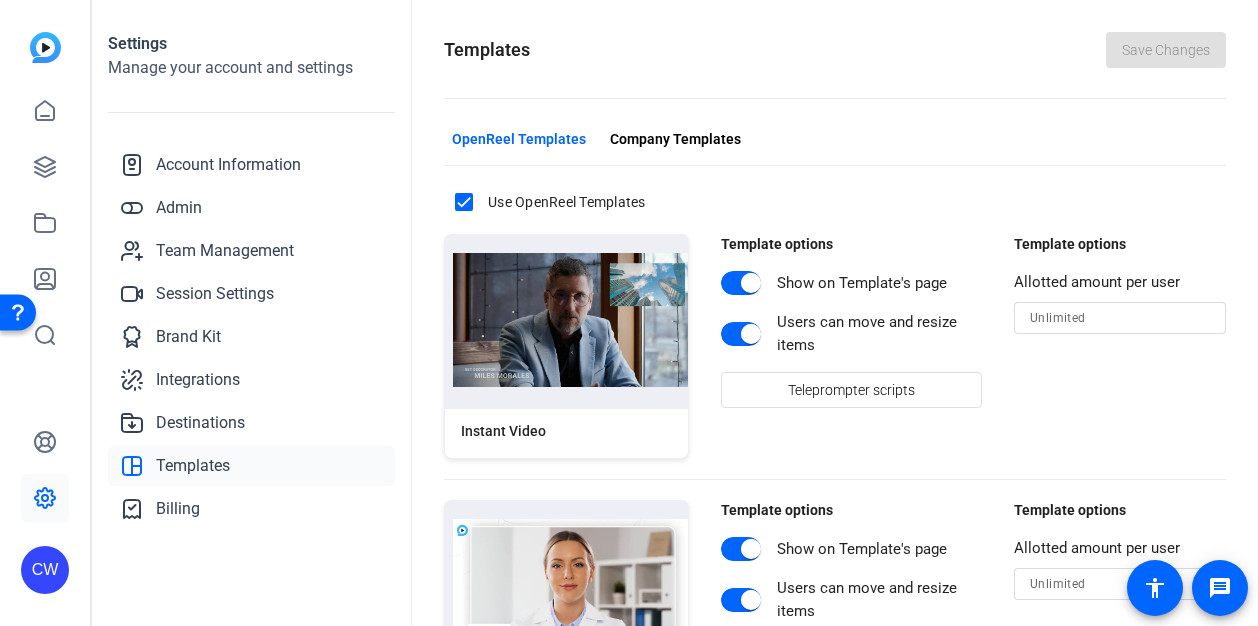 scroll, scrollTop: 100, scrollLeft: 0, axis: vertical 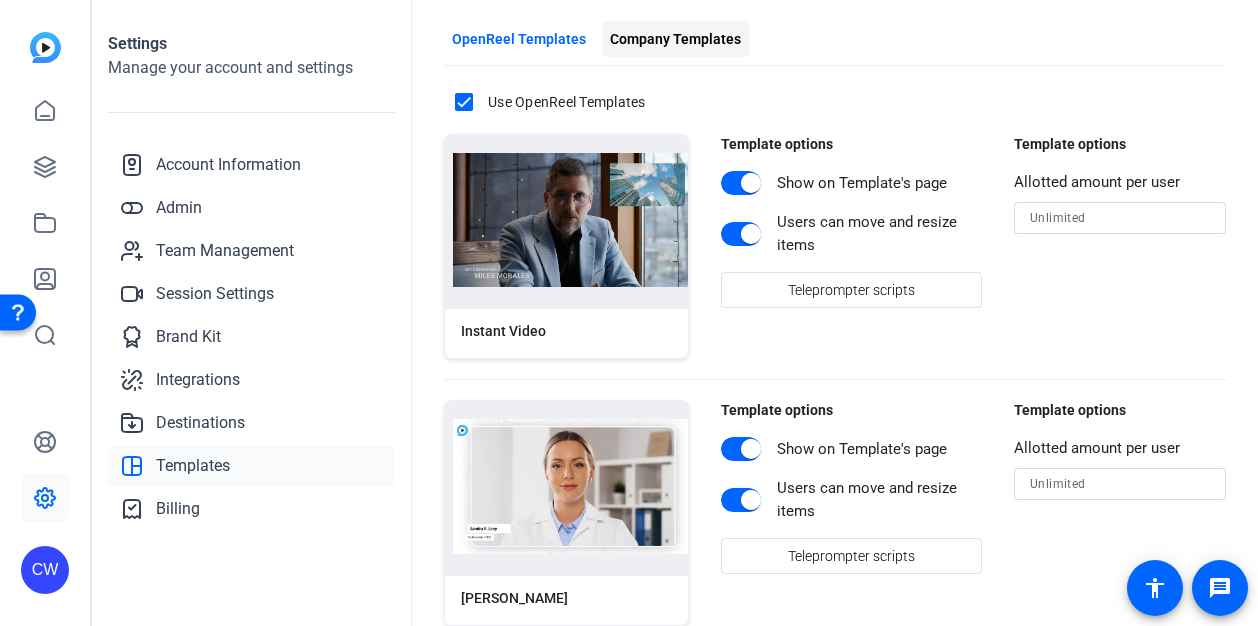 click on "Company Templates" 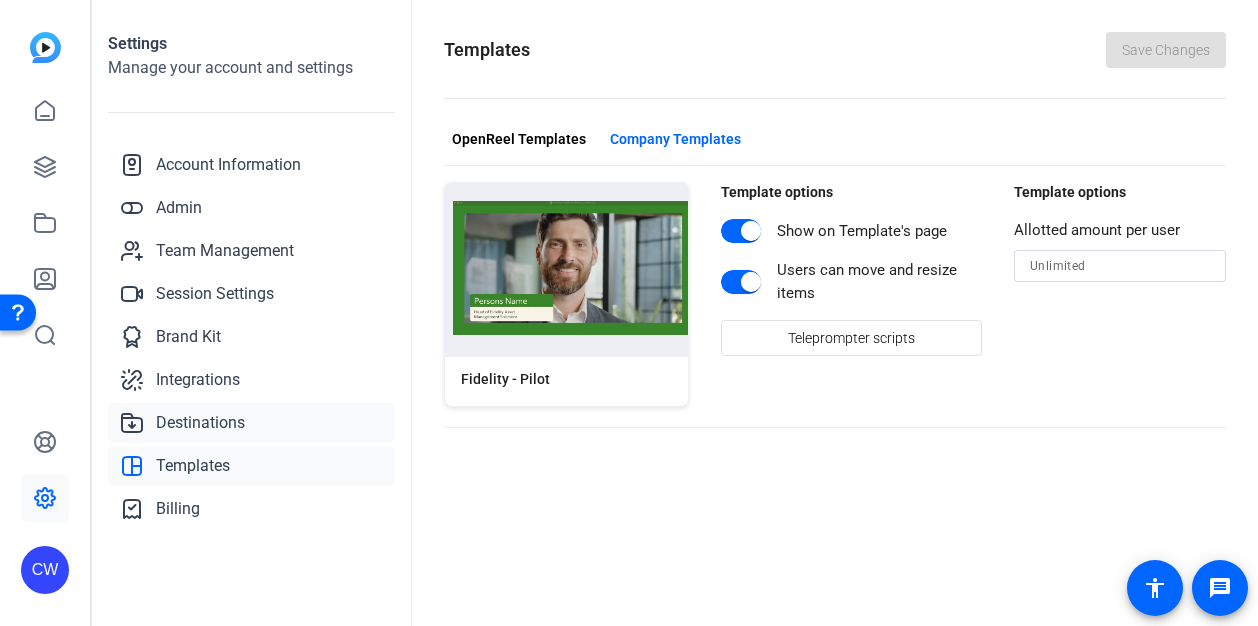 click on "Destinations" 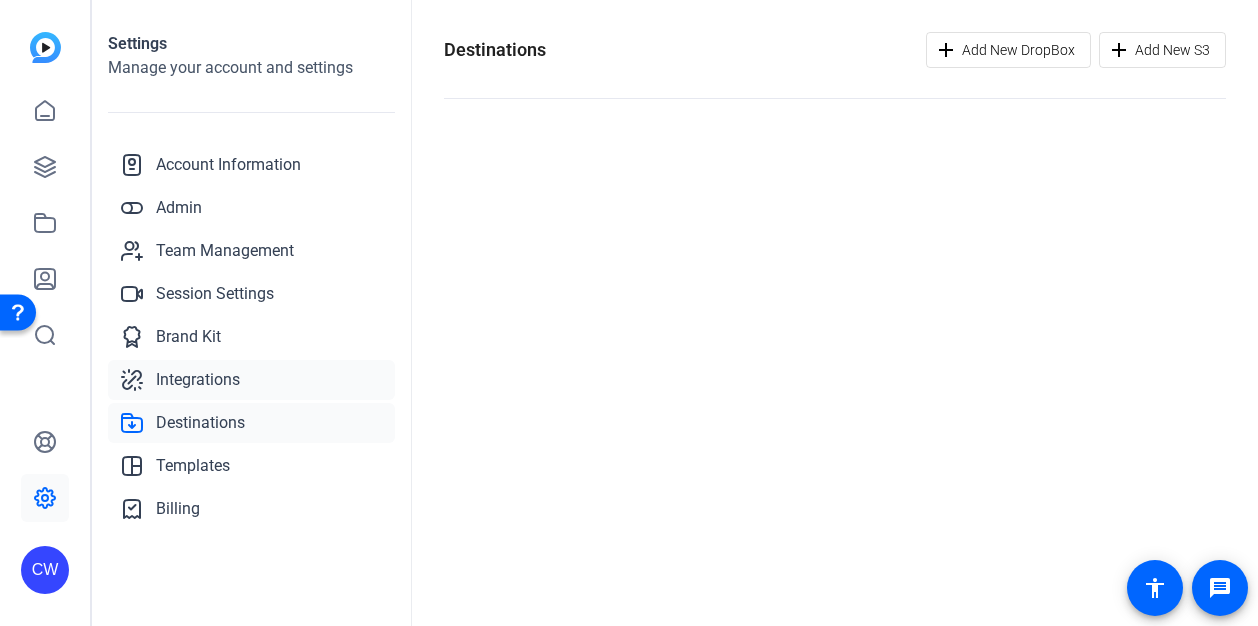 click on "Integrations" 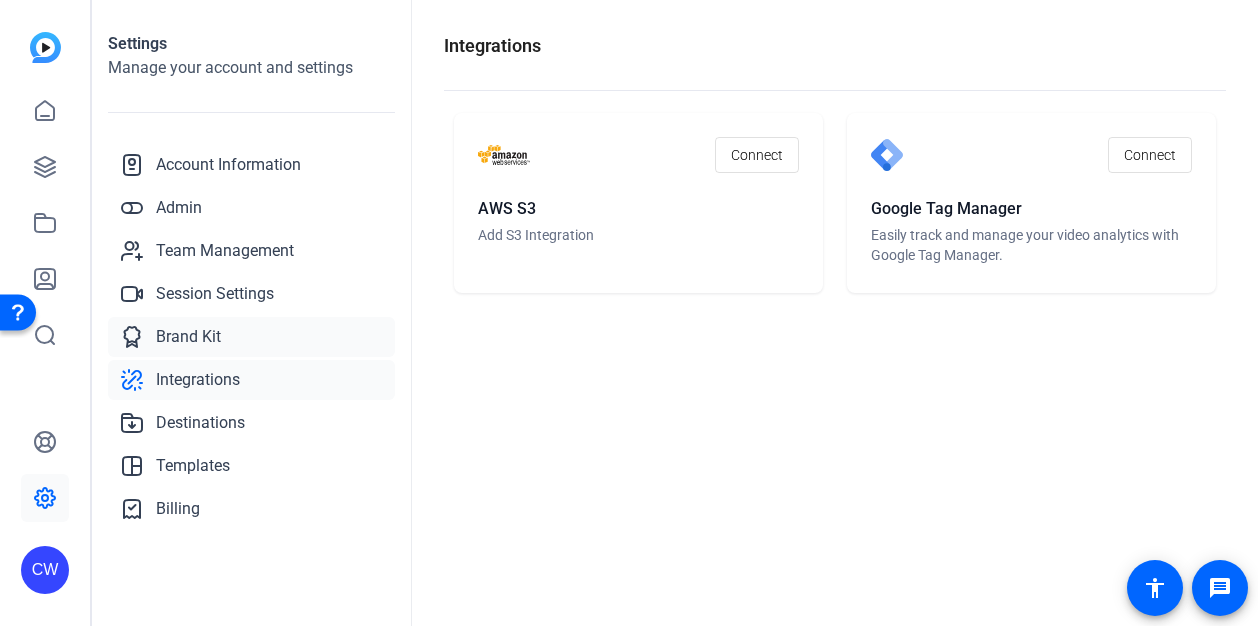 click on "Brand Kit" 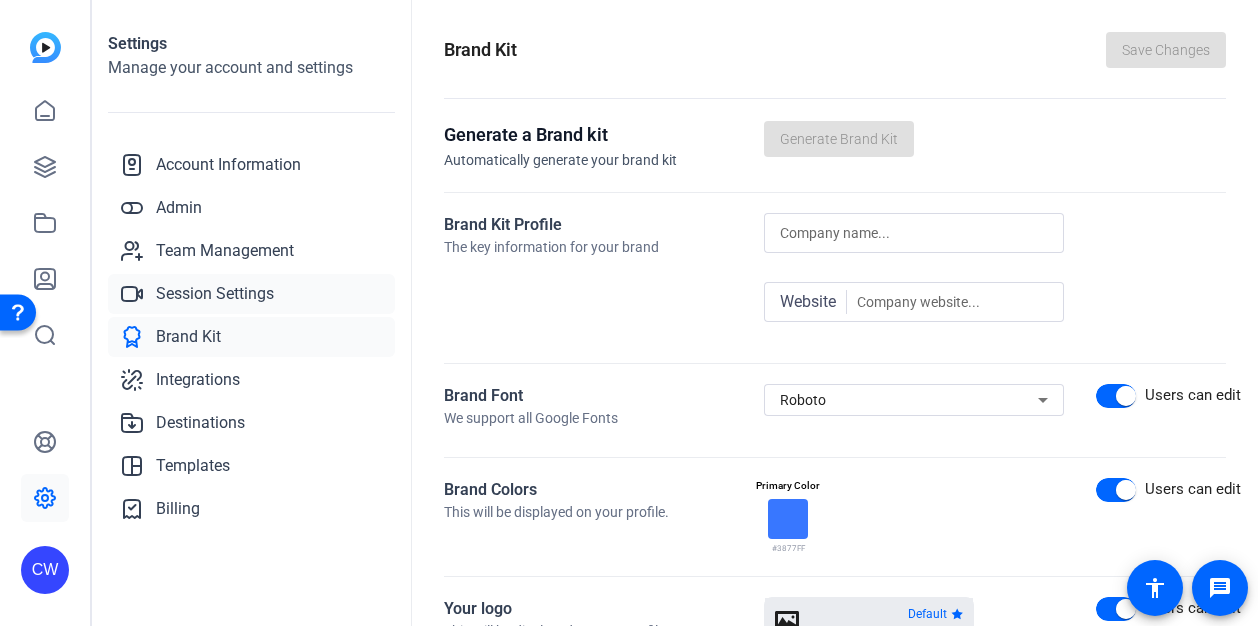 click on "Session Settings" 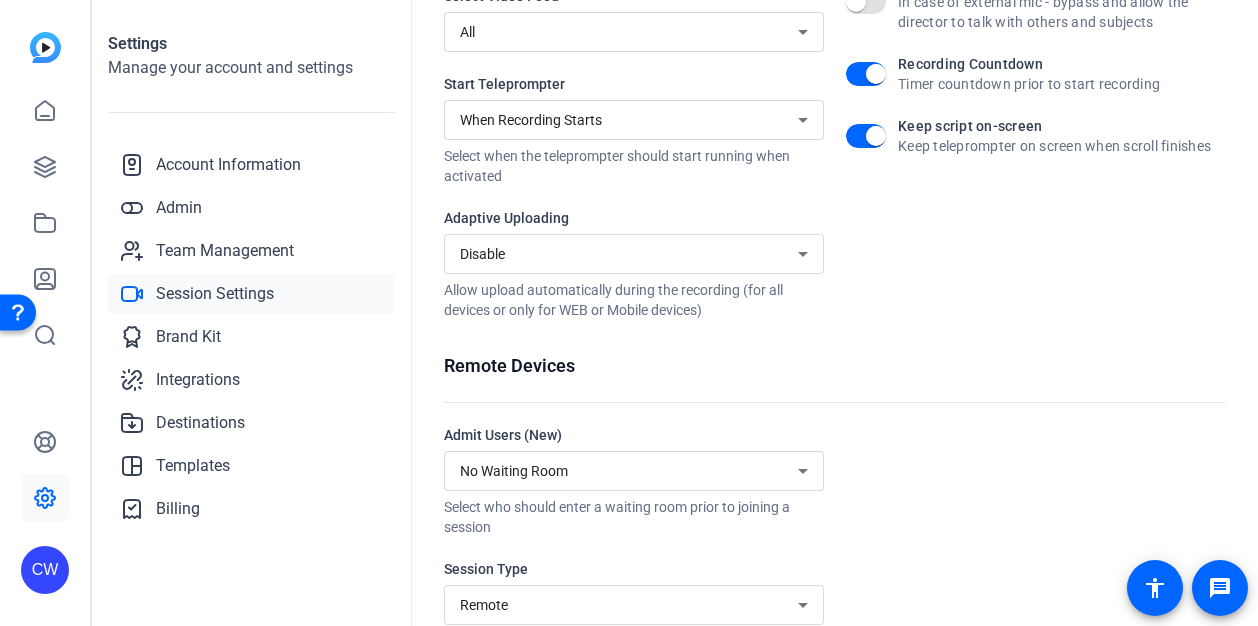 scroll, scrollTop: 540, scrollLeft: 0, axis: vertical 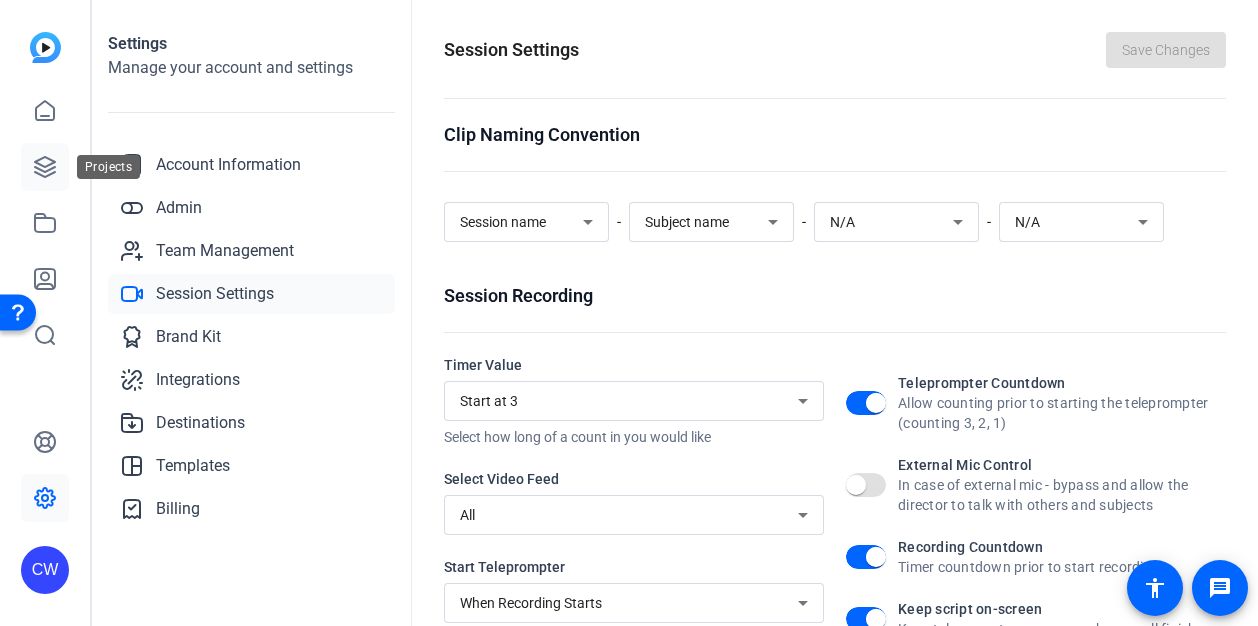 click 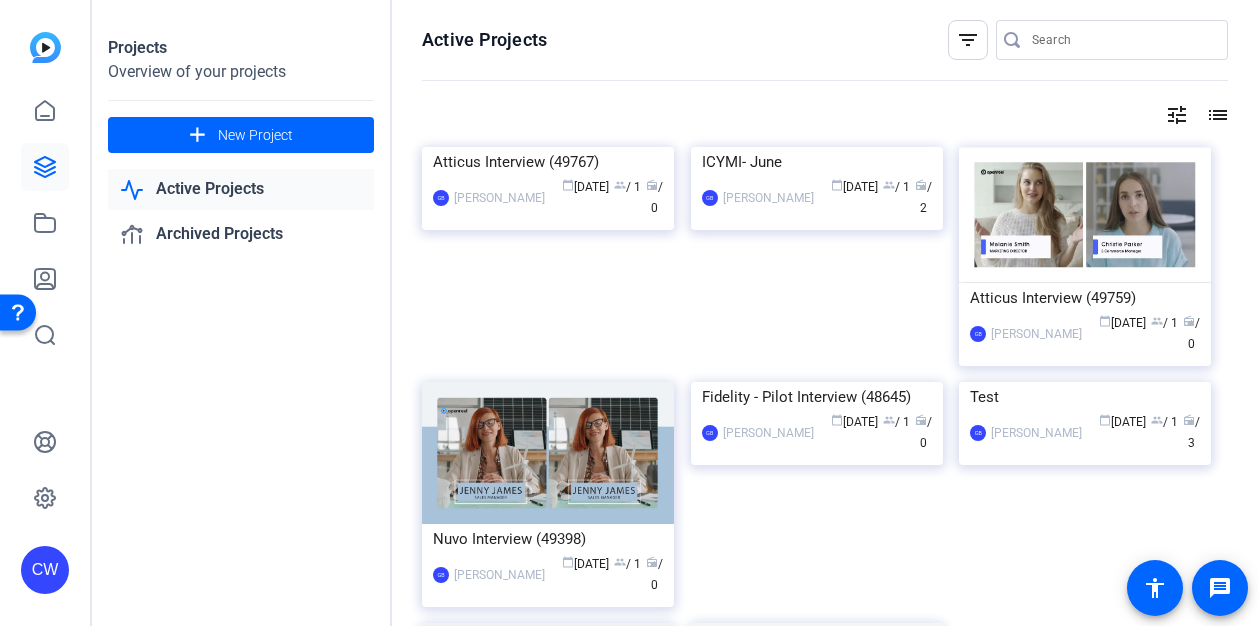 click on "filter_list" 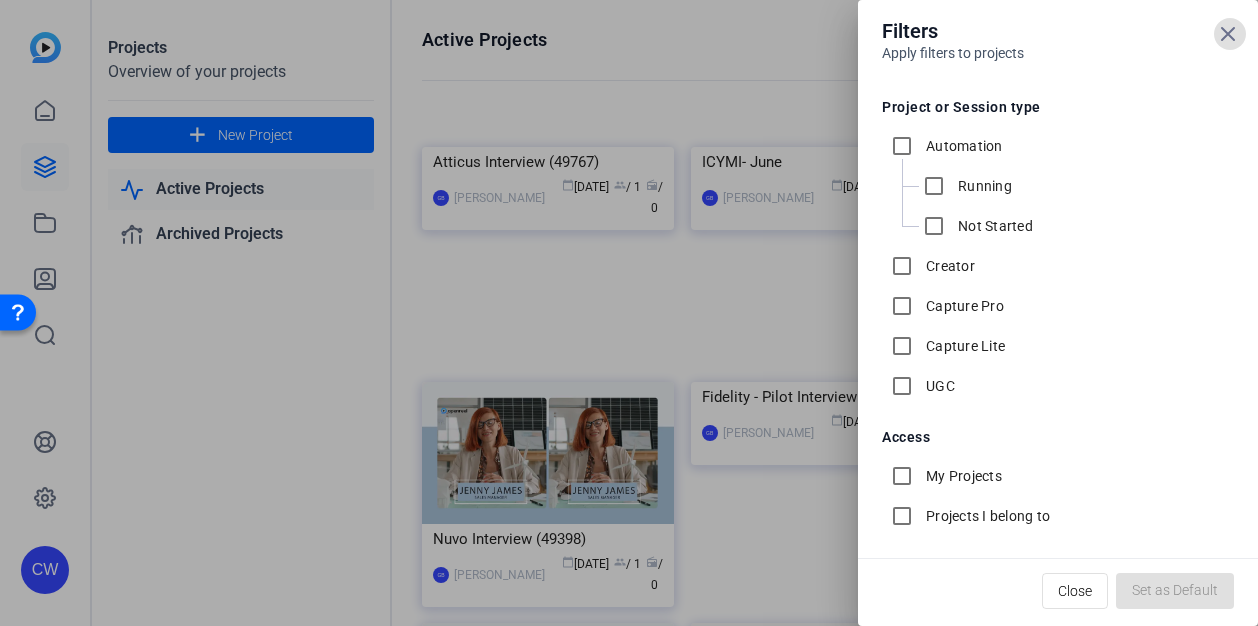 click at bounding box center (629, 313) 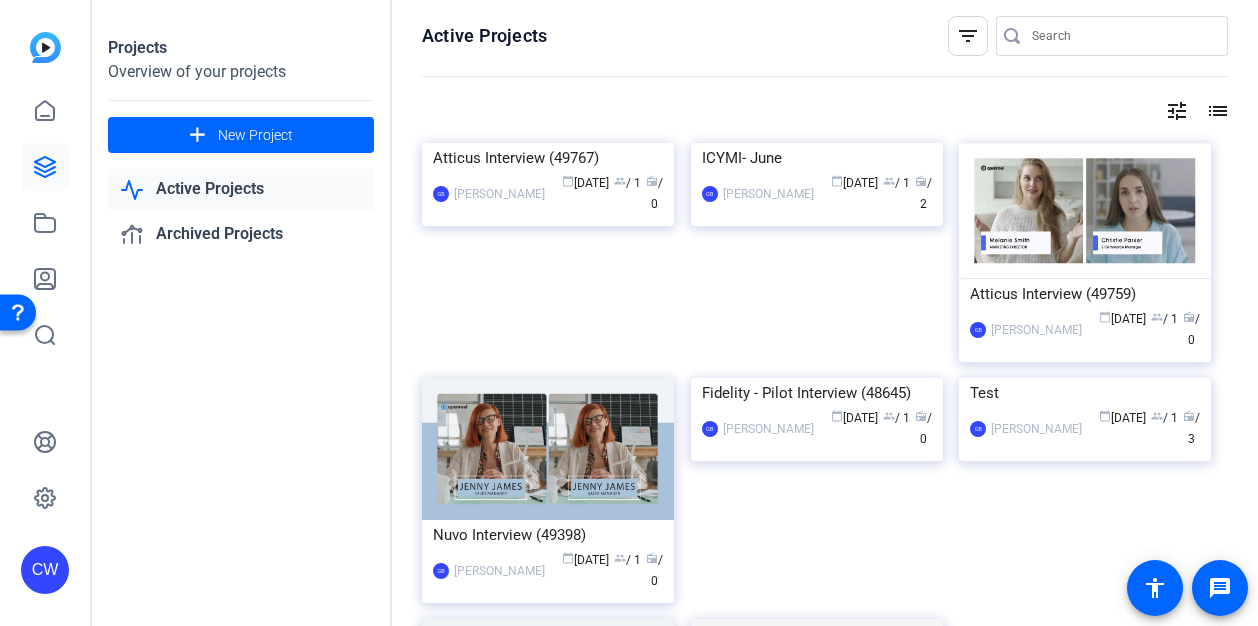 scroll, scrollTop: 0, scrollLeft: 0, axis: both 